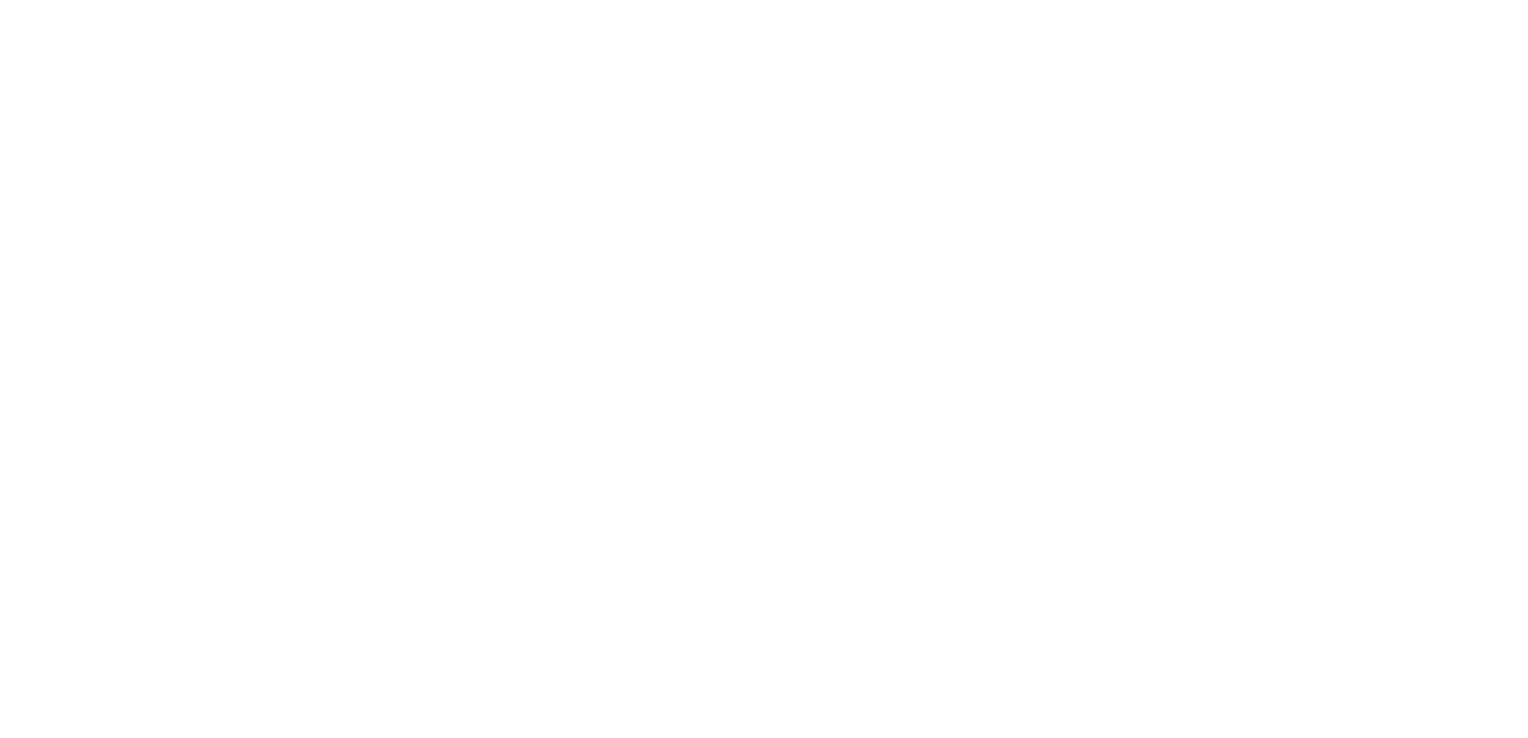 scroll, scrollTop: 0, scrollLeft: 0, axis: both 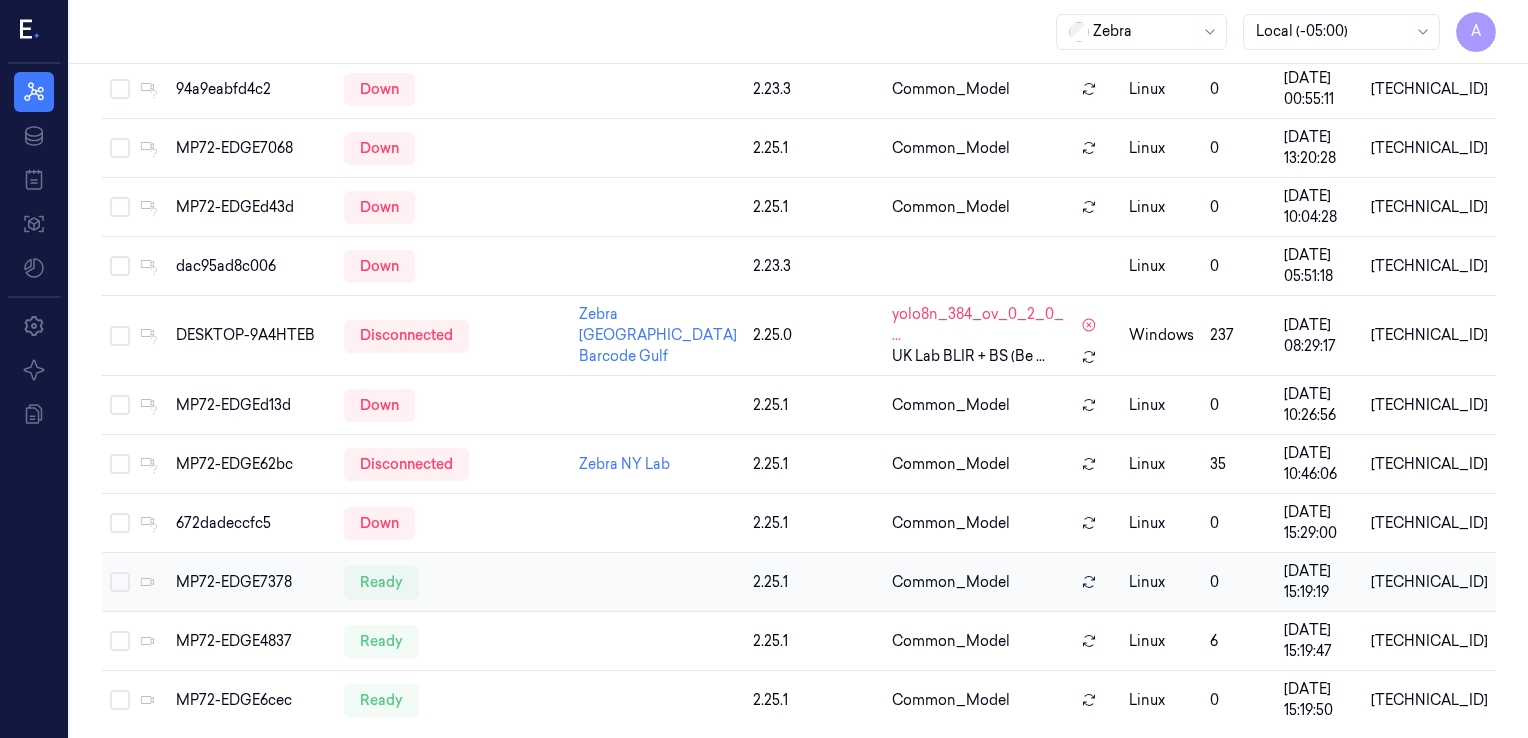 click on "MP72-EDGE7378" at bounding box center [252, 582] 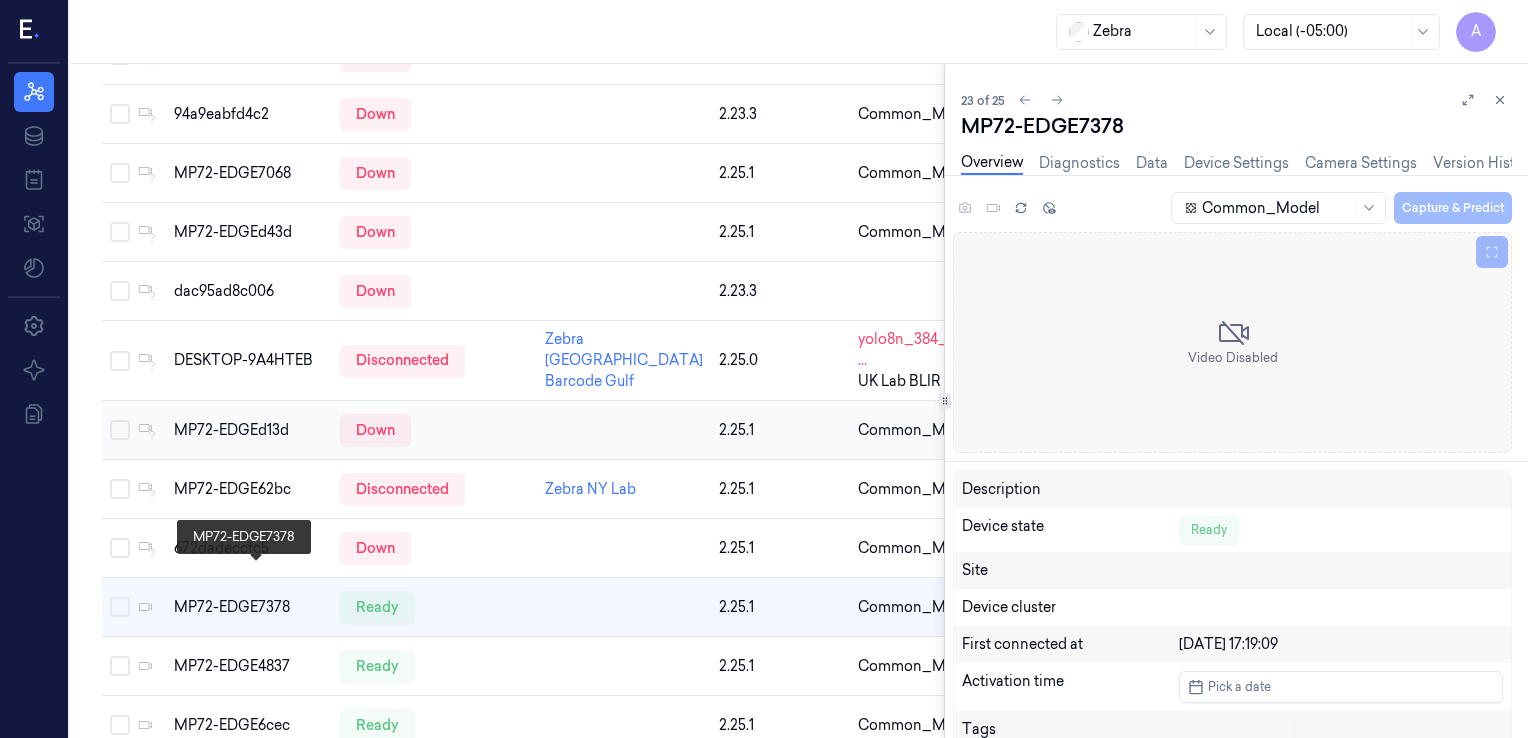 scroll, scrollTop: 0, scrollLeft: 0, axis: both 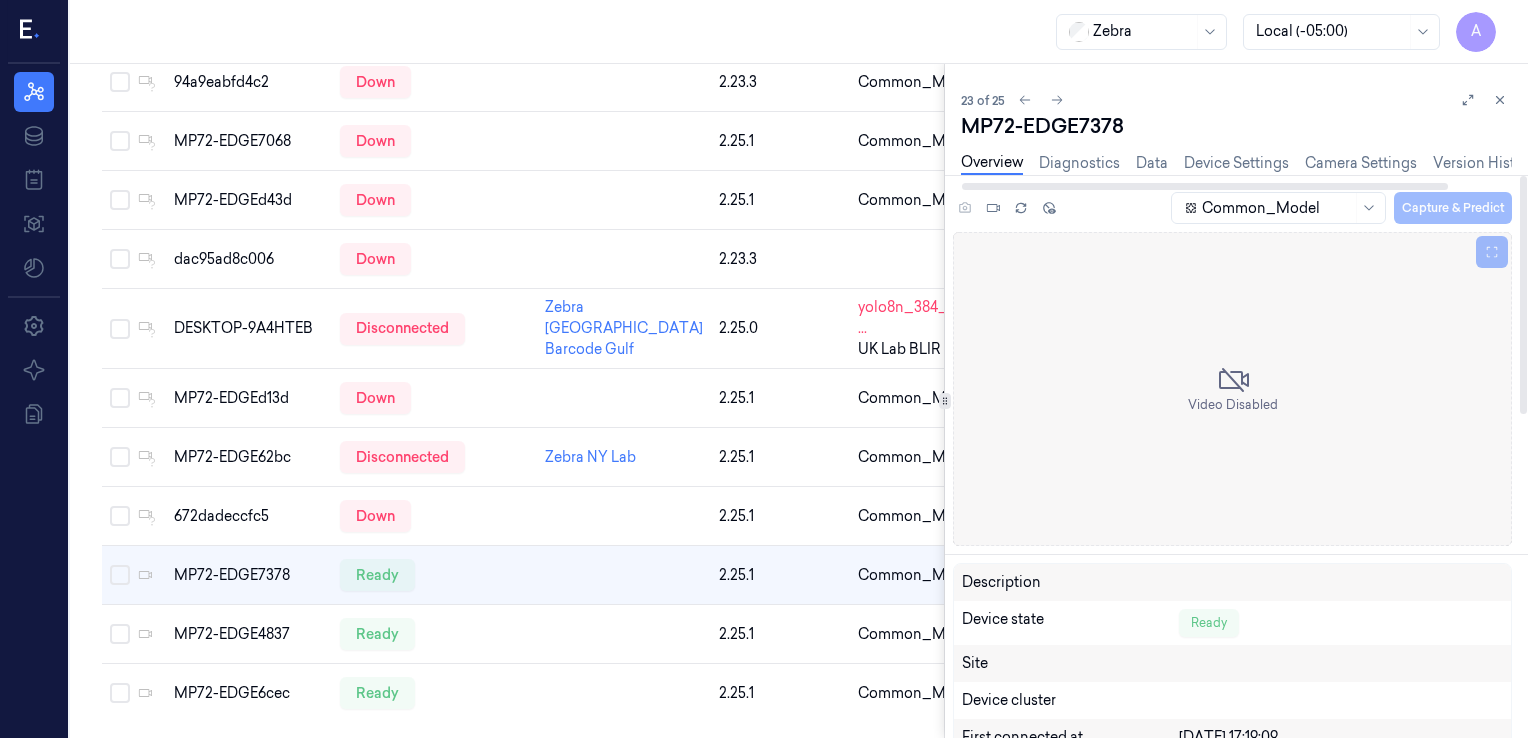 click on "Overview Diagnostics Data Device Settings Camera Settings Version History Logs" at bounding box center (1273, 163) 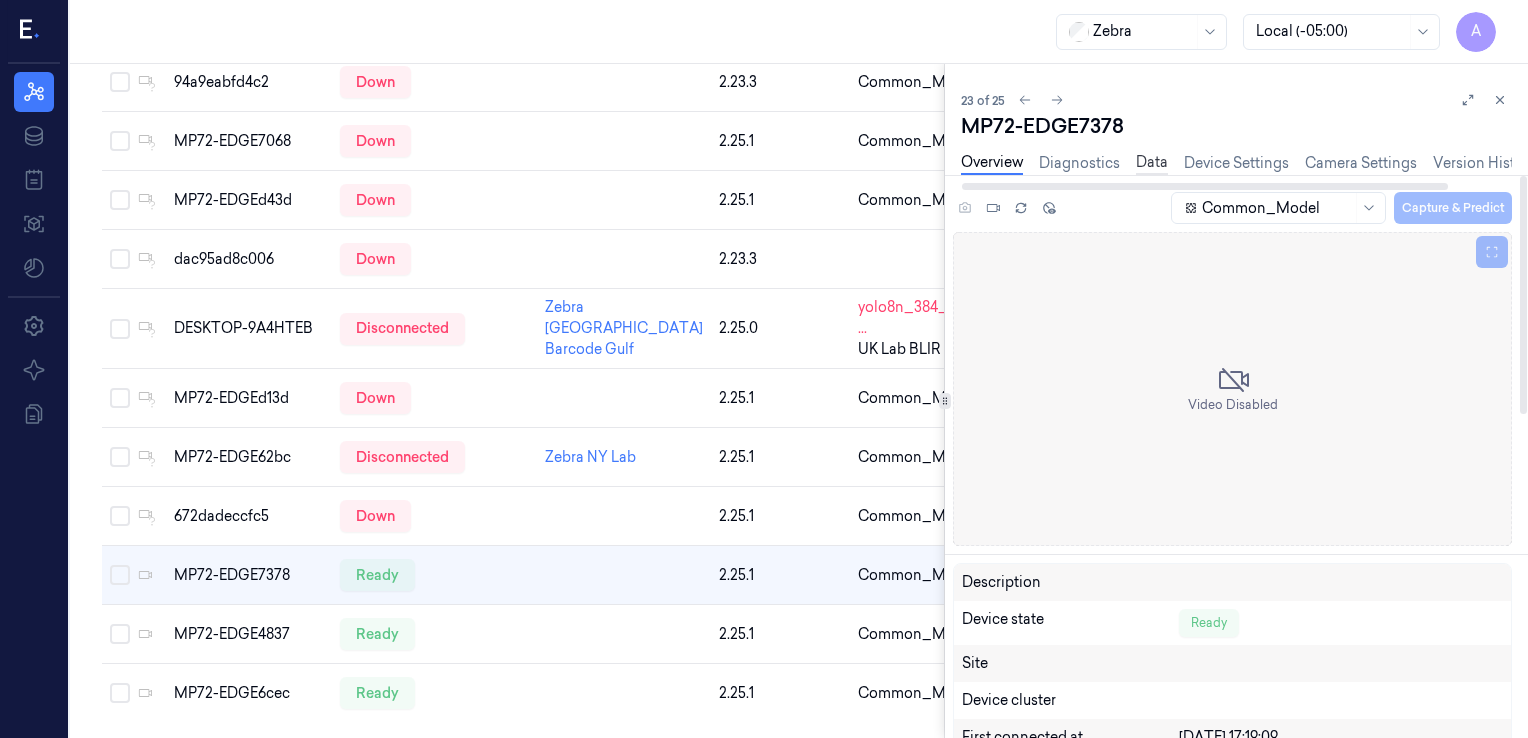 click on "Data" at bounding box center [1152, 163] 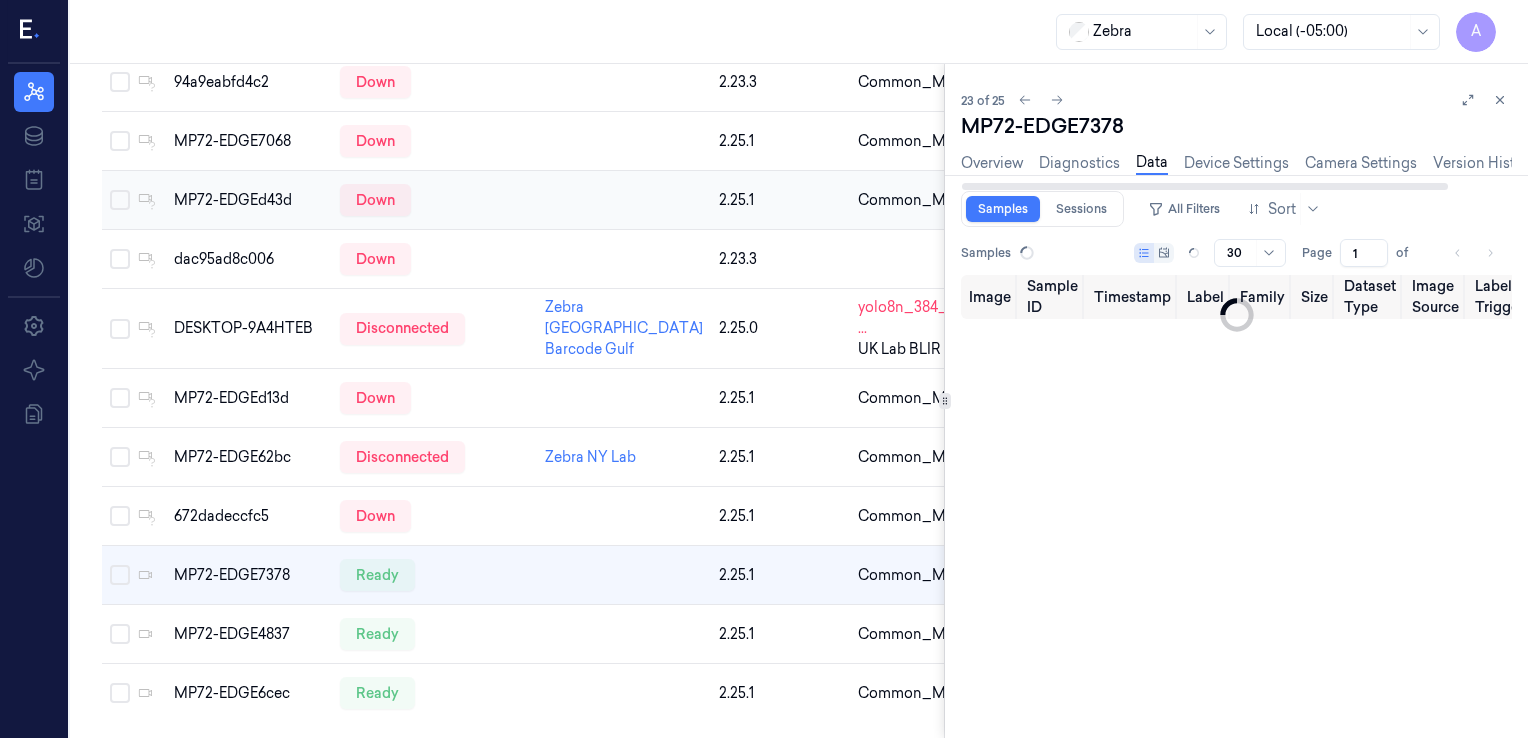 type on "0" 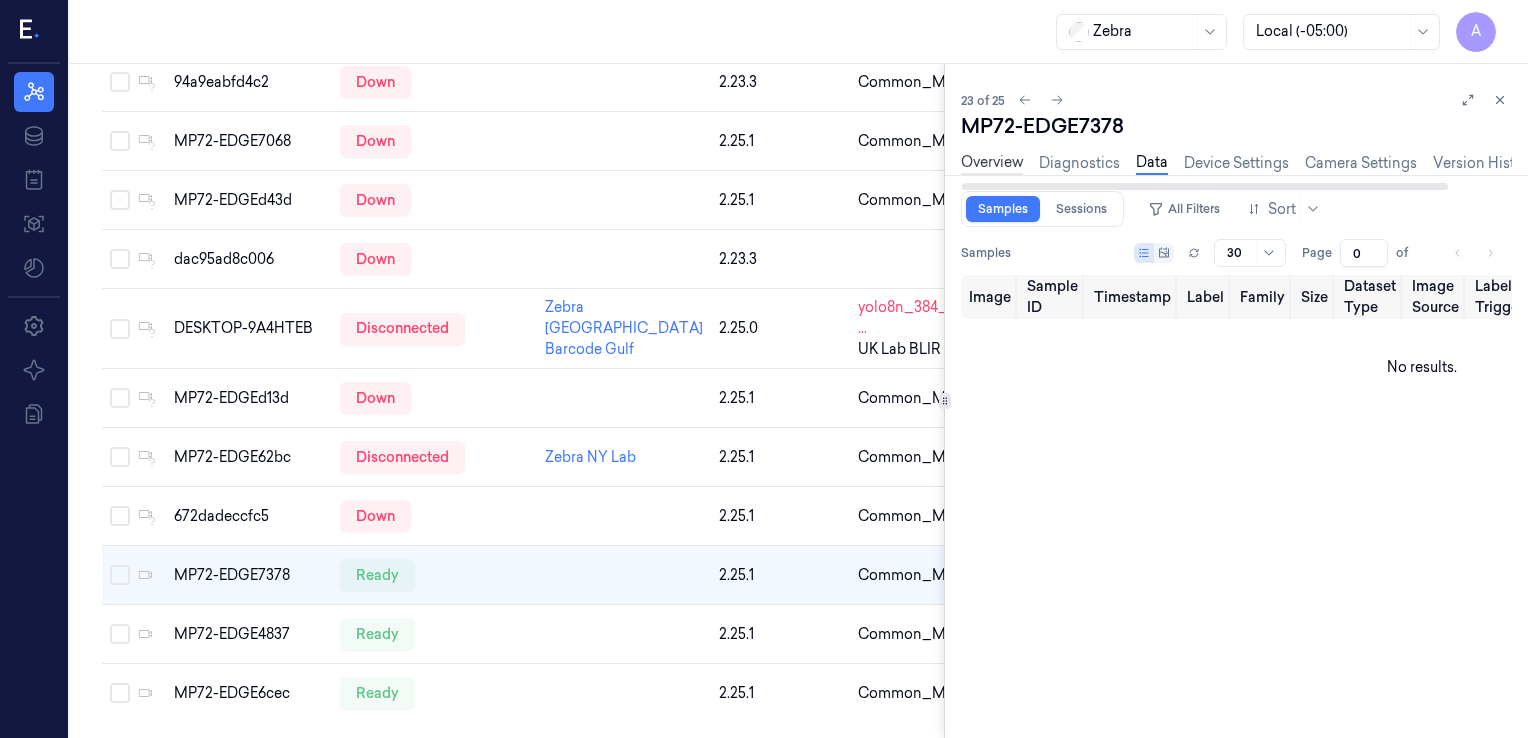 click on "Overview" at bounding box center (992, 163) 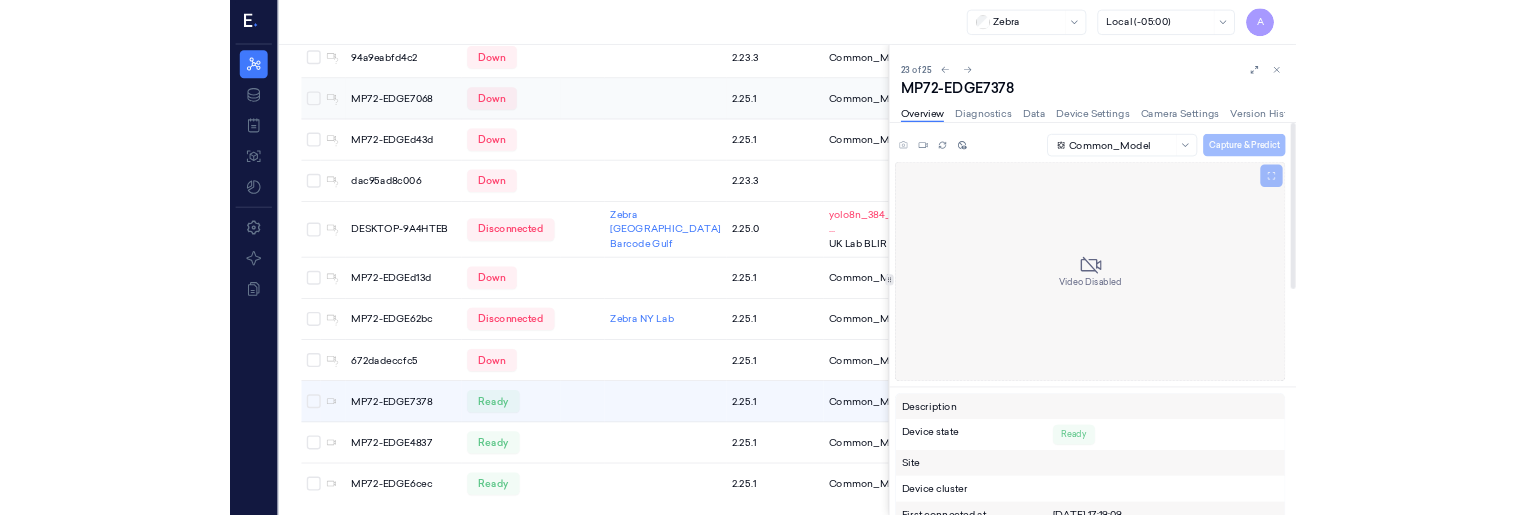 scroll, scrollTop: 1215, scrollLeft: 0, axis: vertical 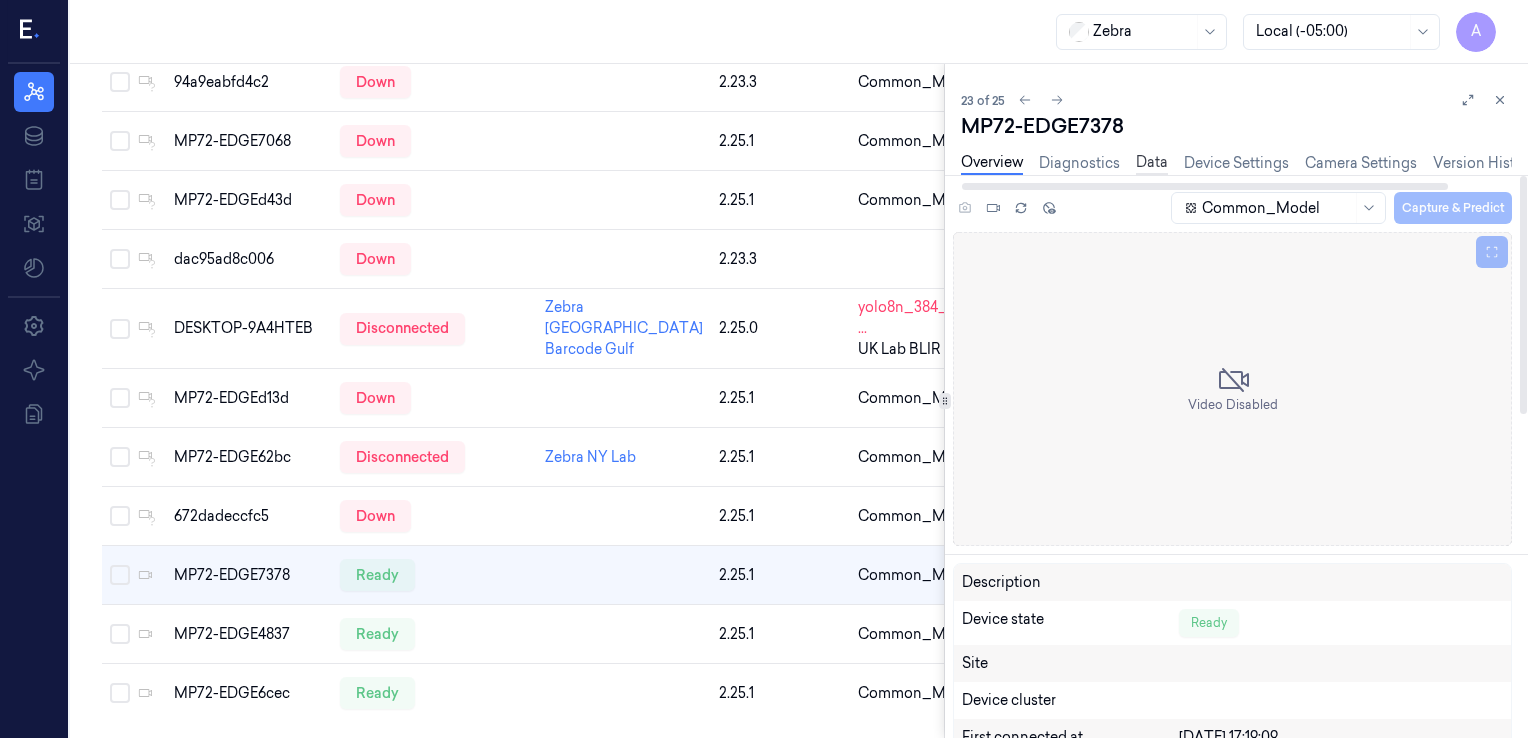 click on "Data" at bounding box center [1152, 163] 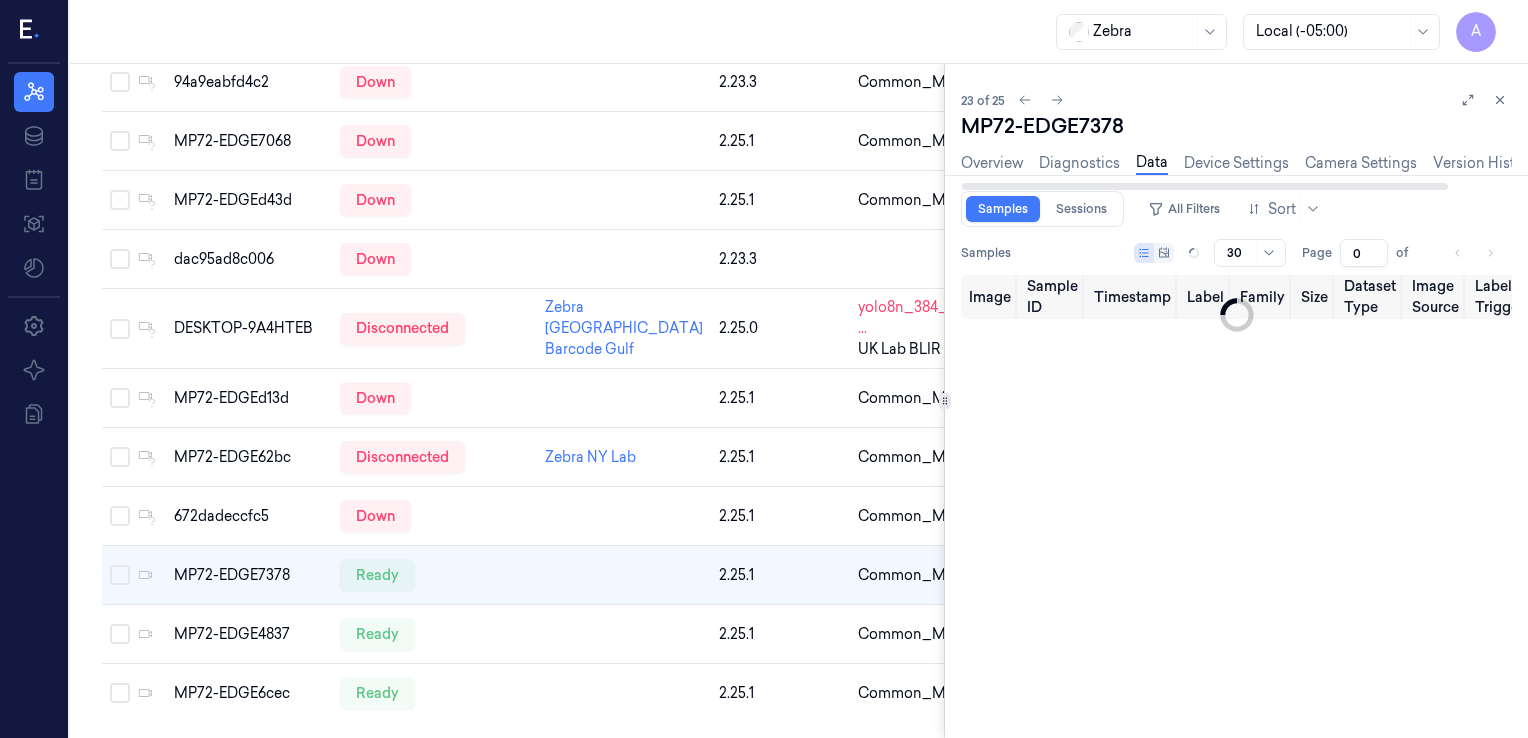 type on "1" 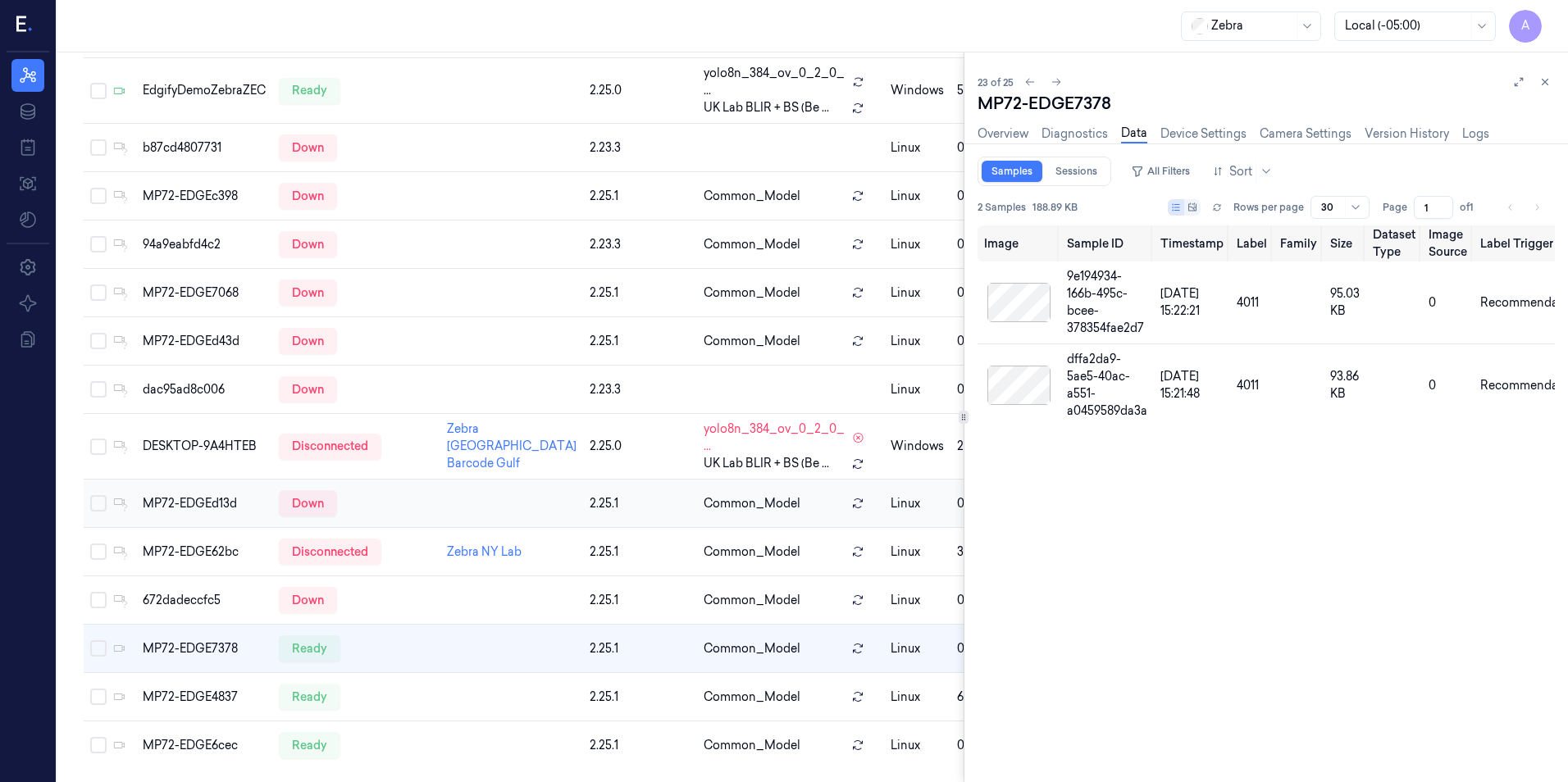 scroll, scrollTop: 824, scrollLeft: 0, axis: vertical 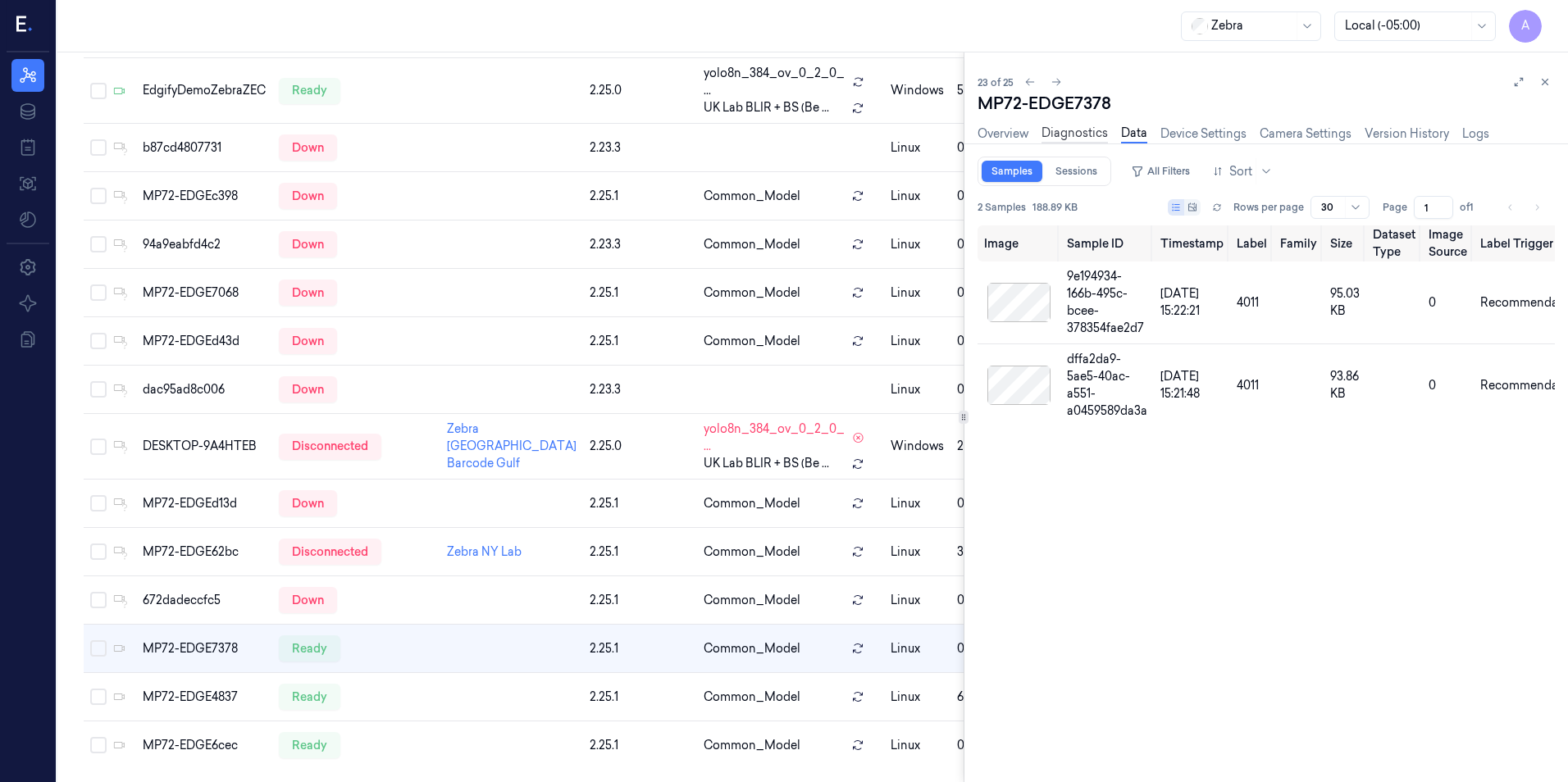 click on "Diagnostics" at bounding box center [1074, 134] 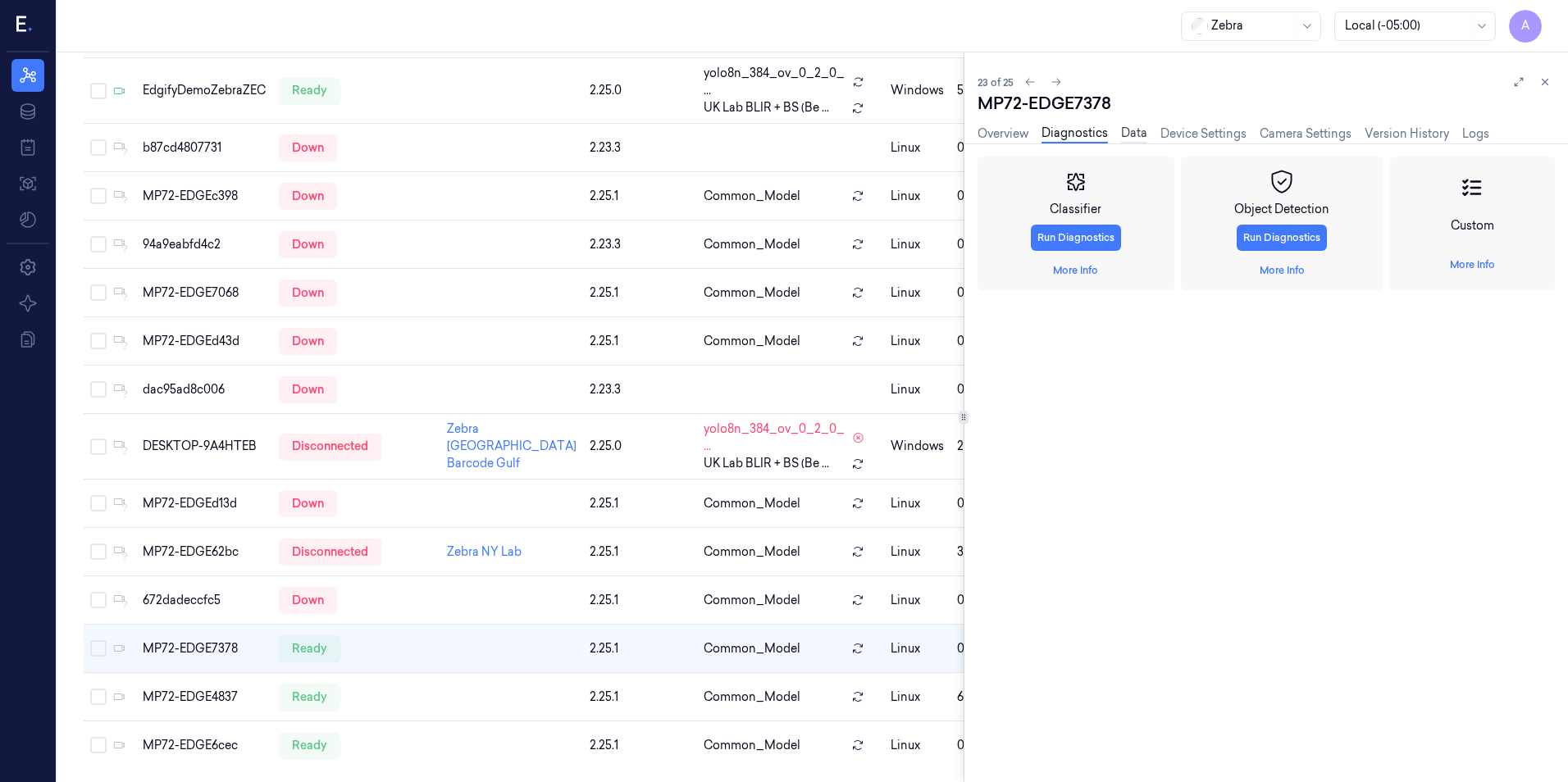 click on "Data" at bounding box center (1134, 134) 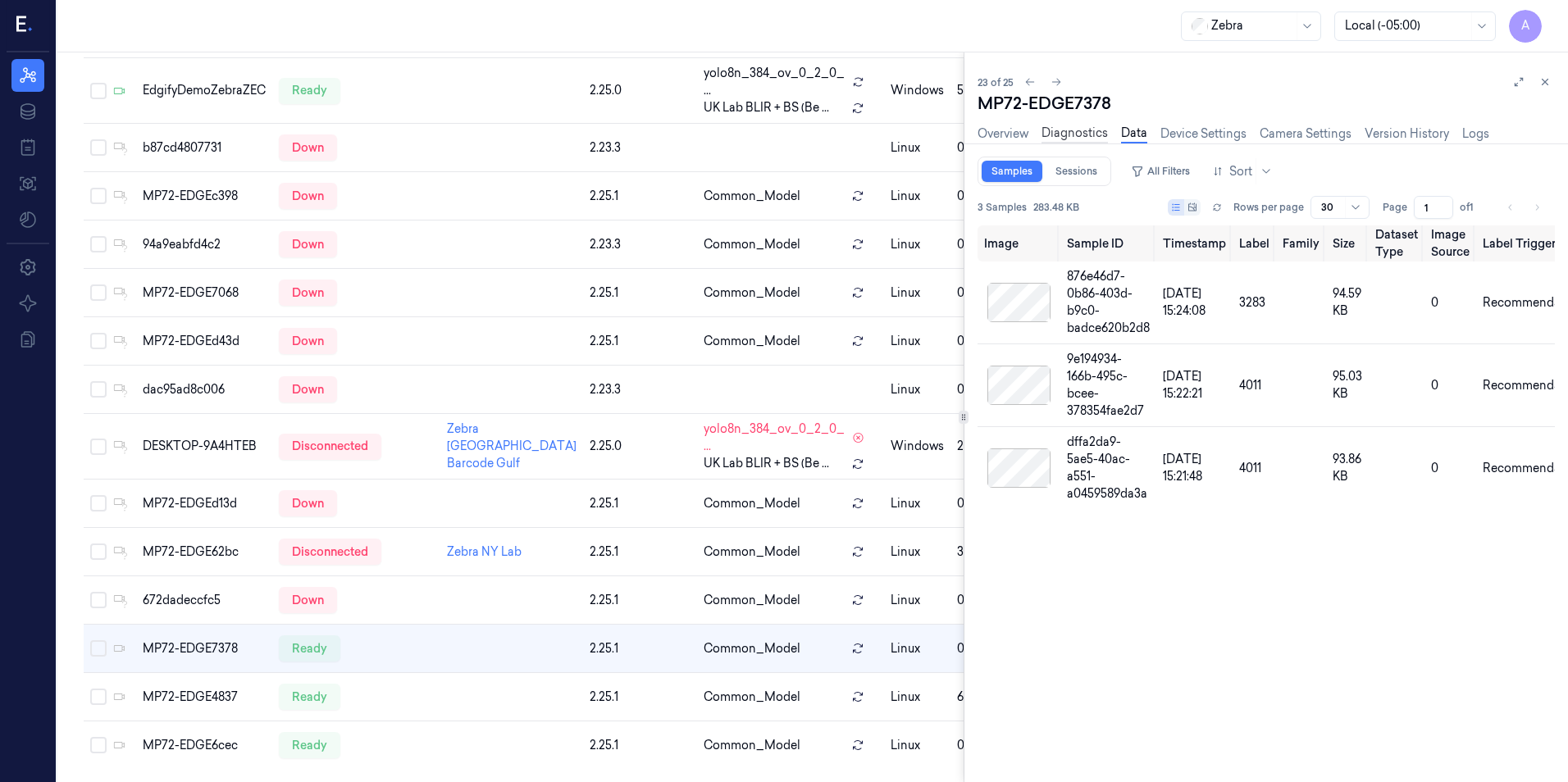 click on "Diagnostics" at bounding box center (1074, 134) 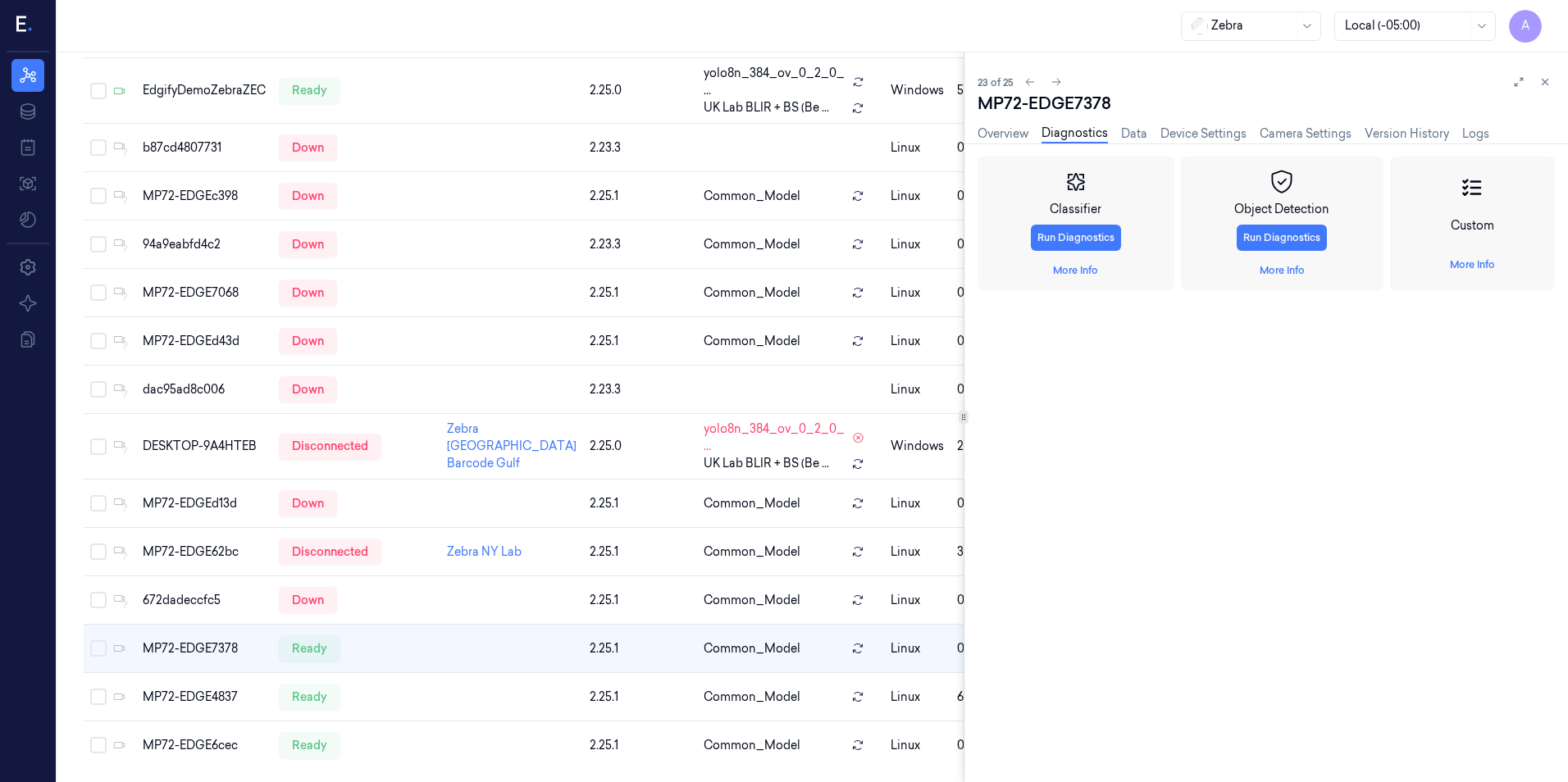 click on "Data" at bounding box center (1134, 134) 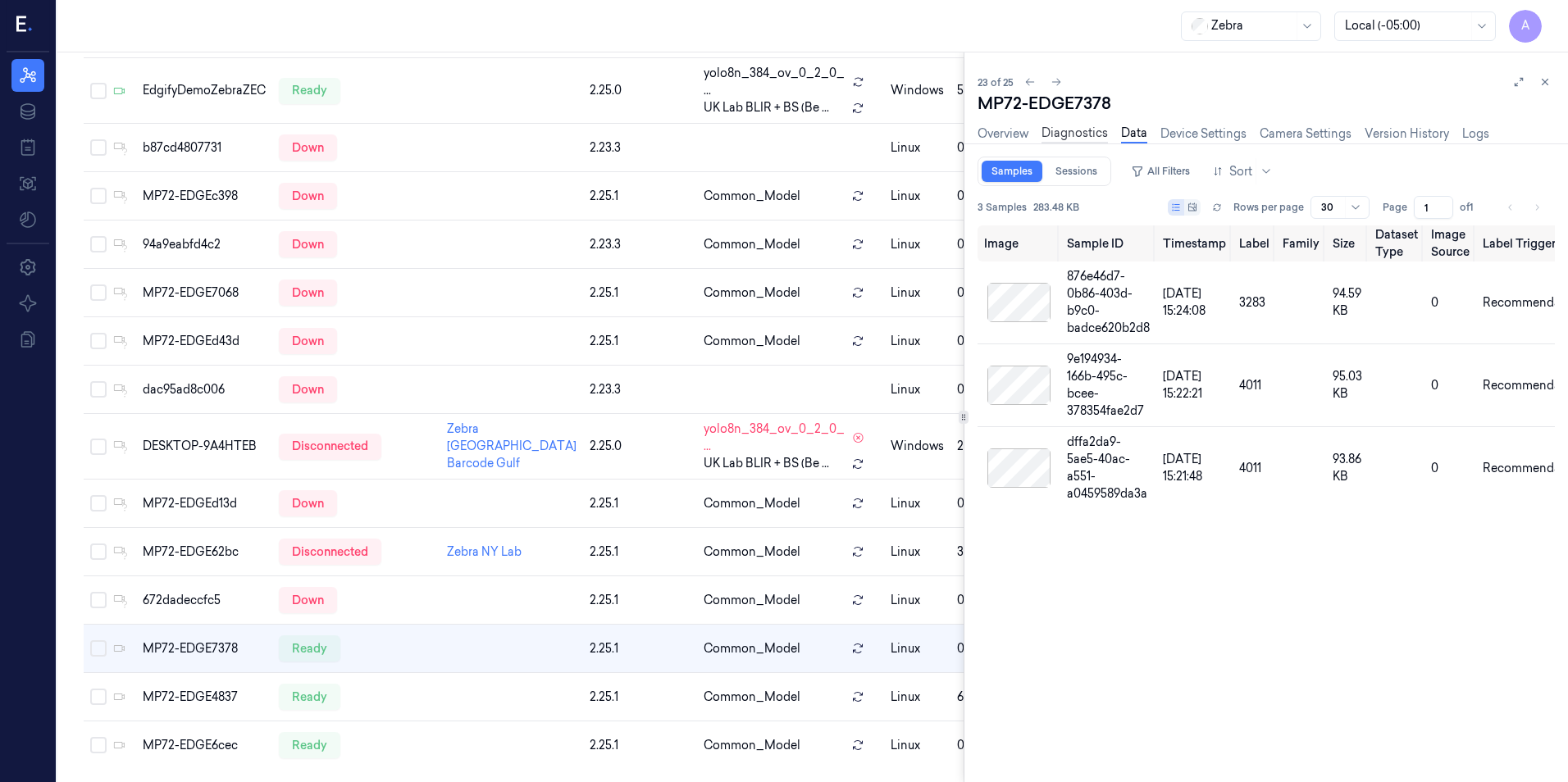 click on "Diagnostics" at bounding box center (1074, 134) 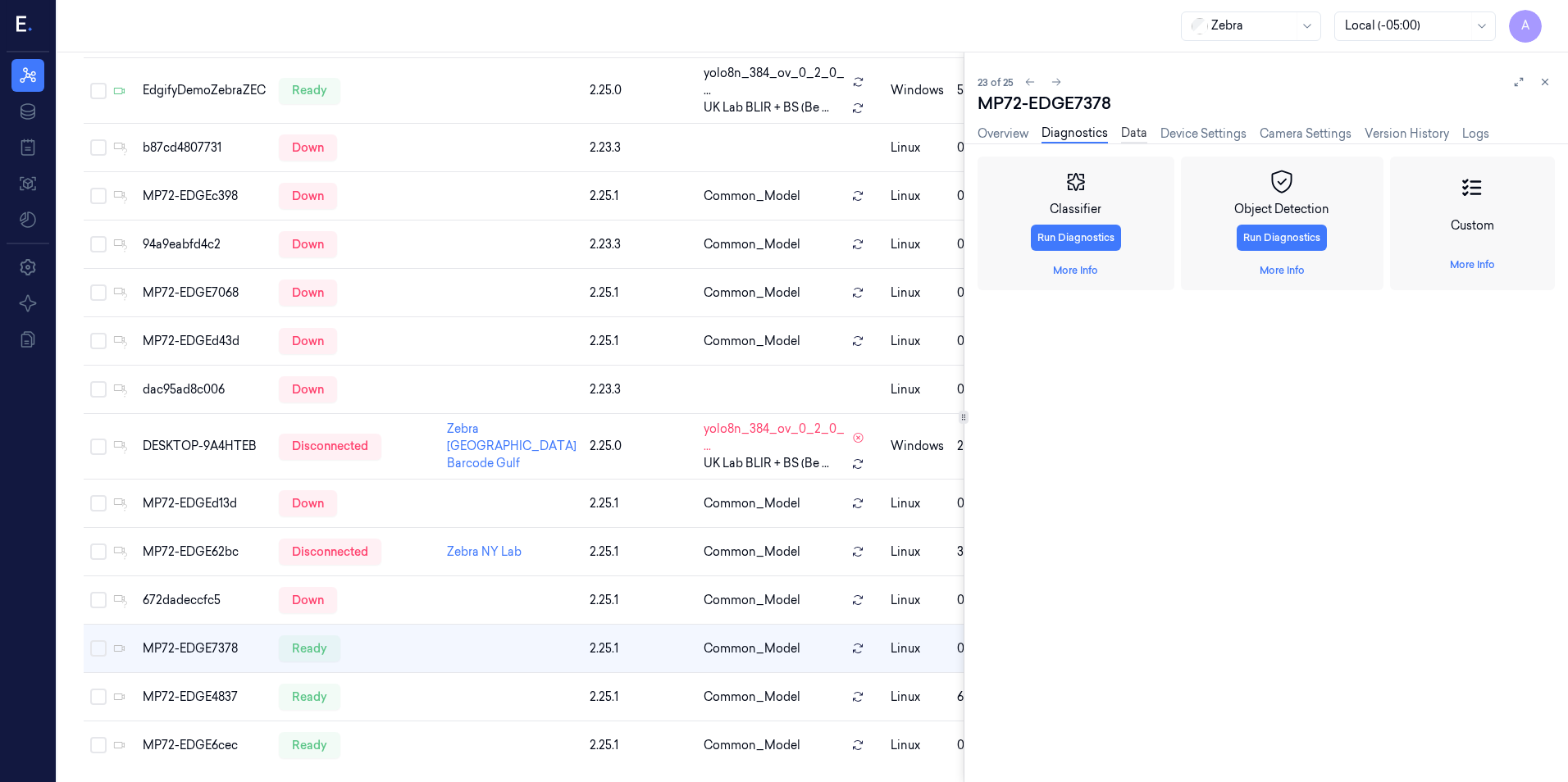 click on "Data" at bounding box center (1134, 134) 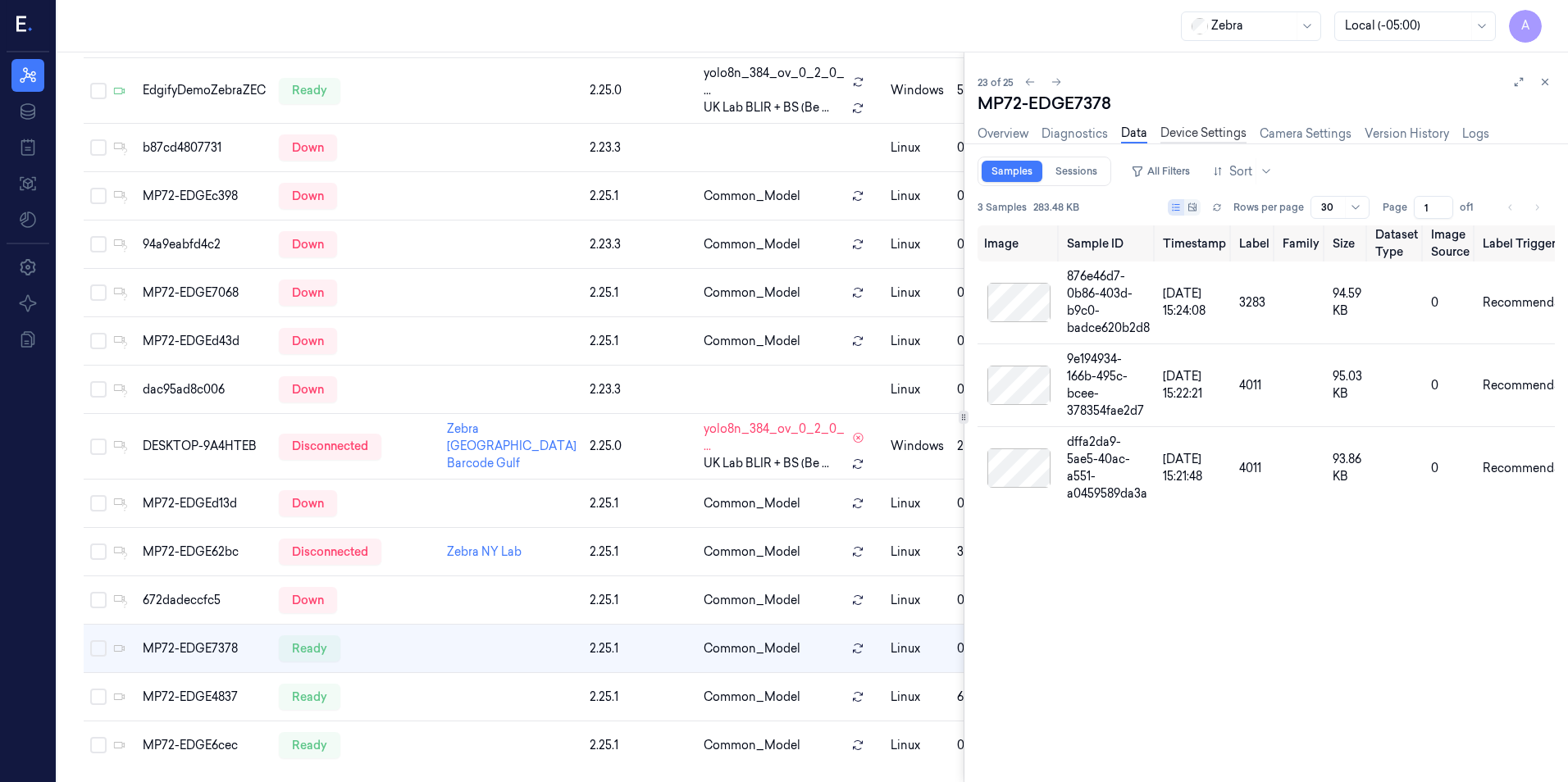 click on "Device Settings" at bounding box center [1203, 134] 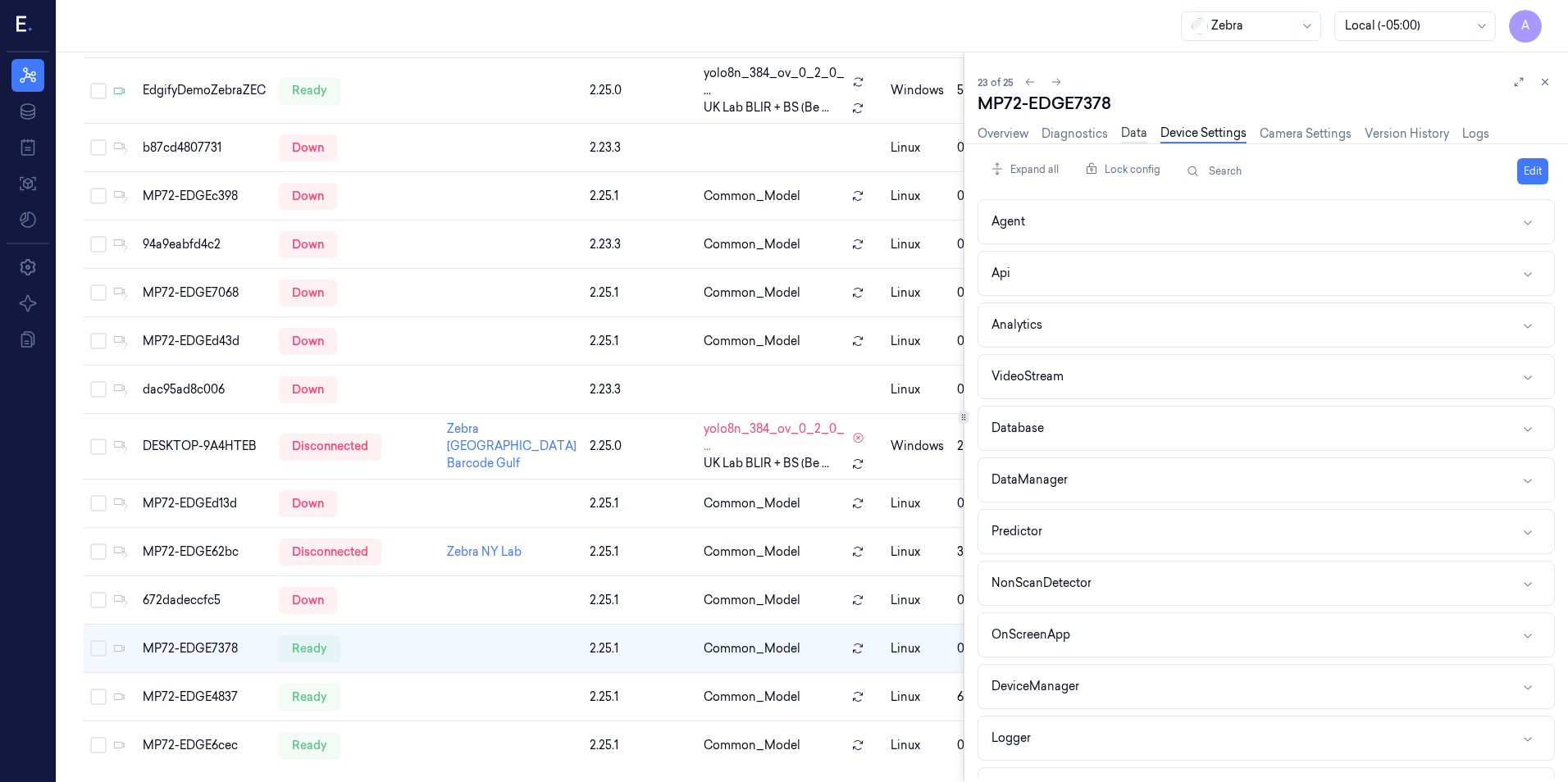 click on "Data" at bounding box center (1134, 134) 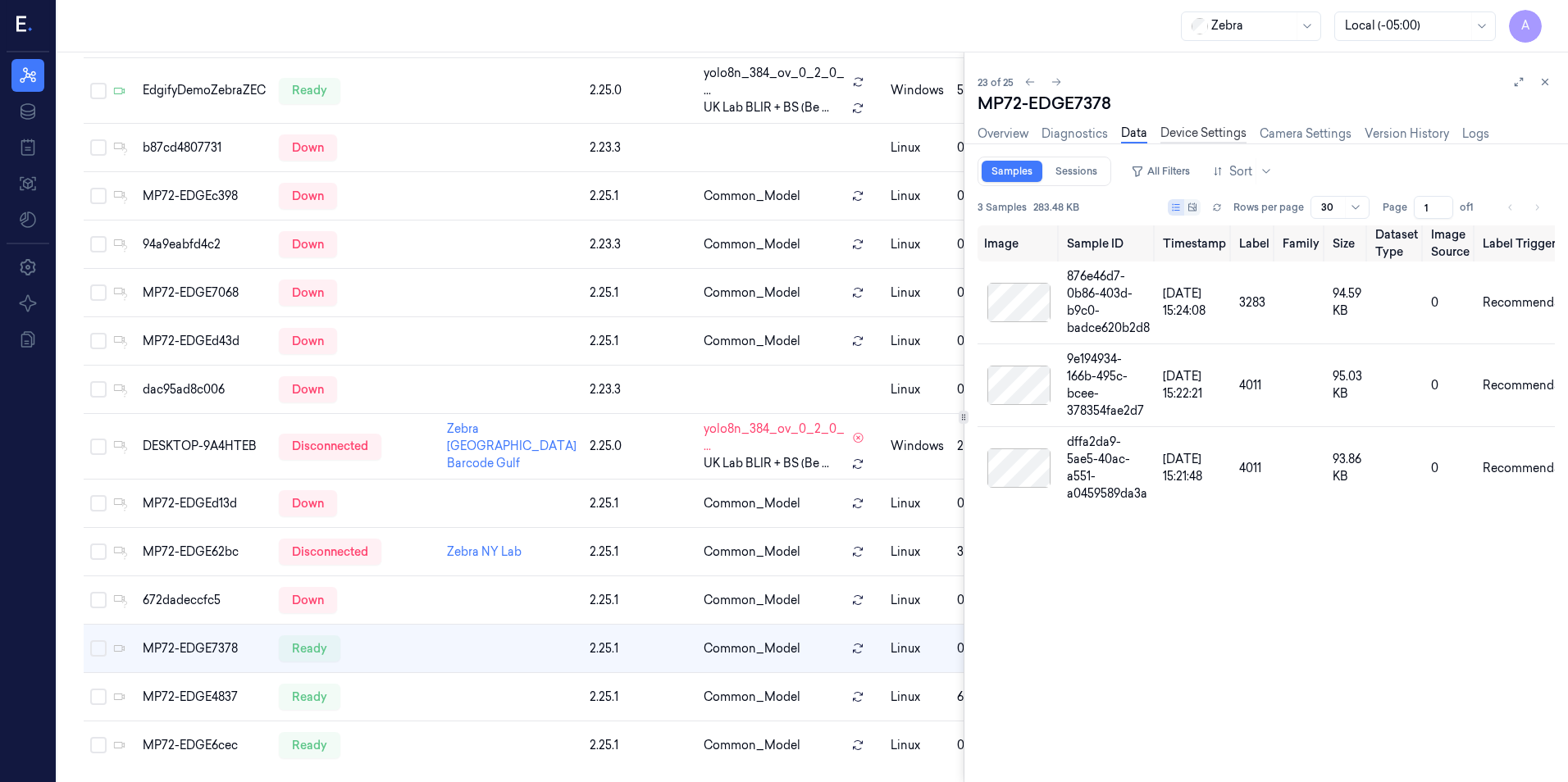 click on "Device Settings" at bounding box center [1203, 134] 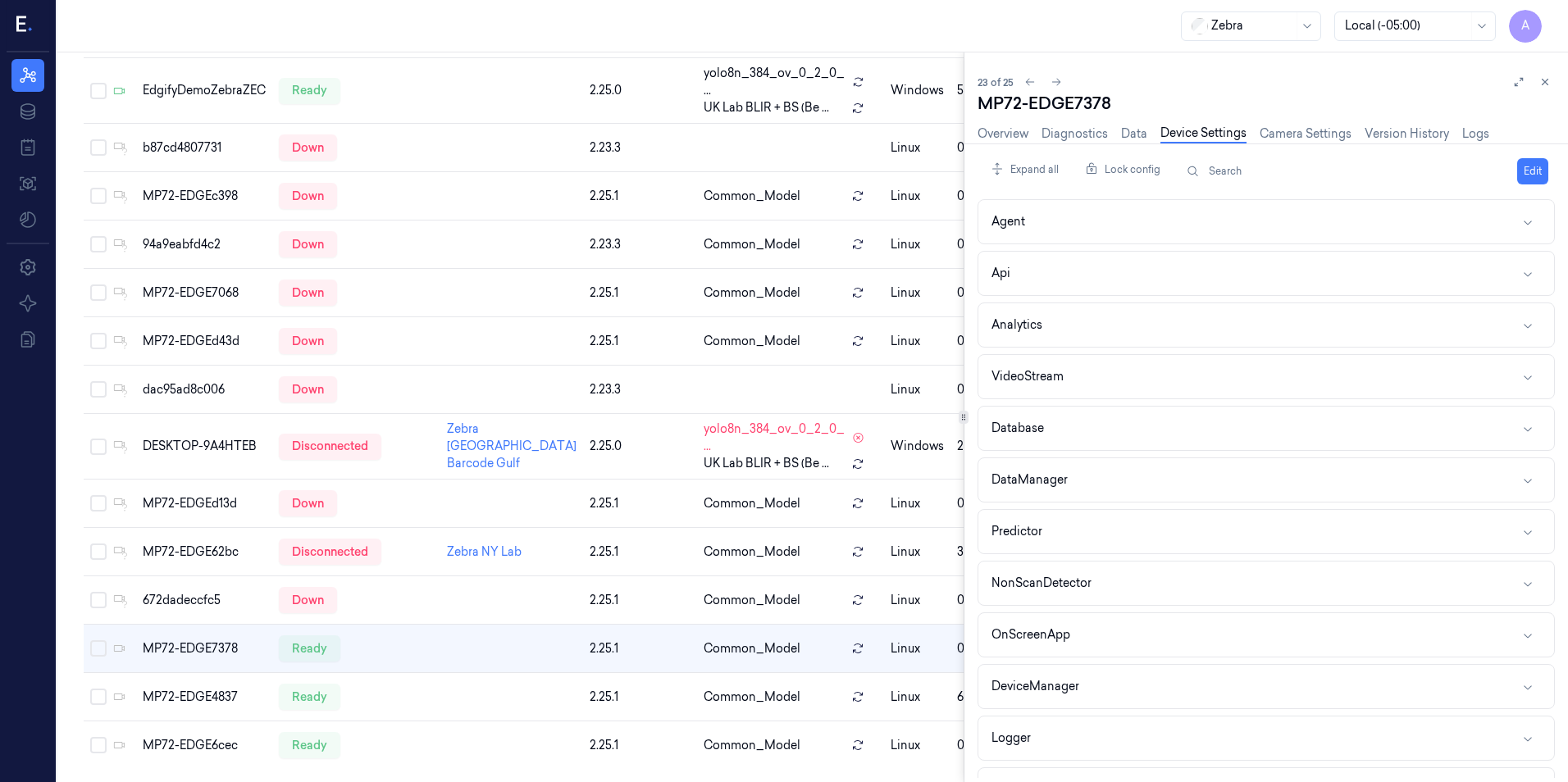 click on "Data" at bounding box center (1134, 134) 